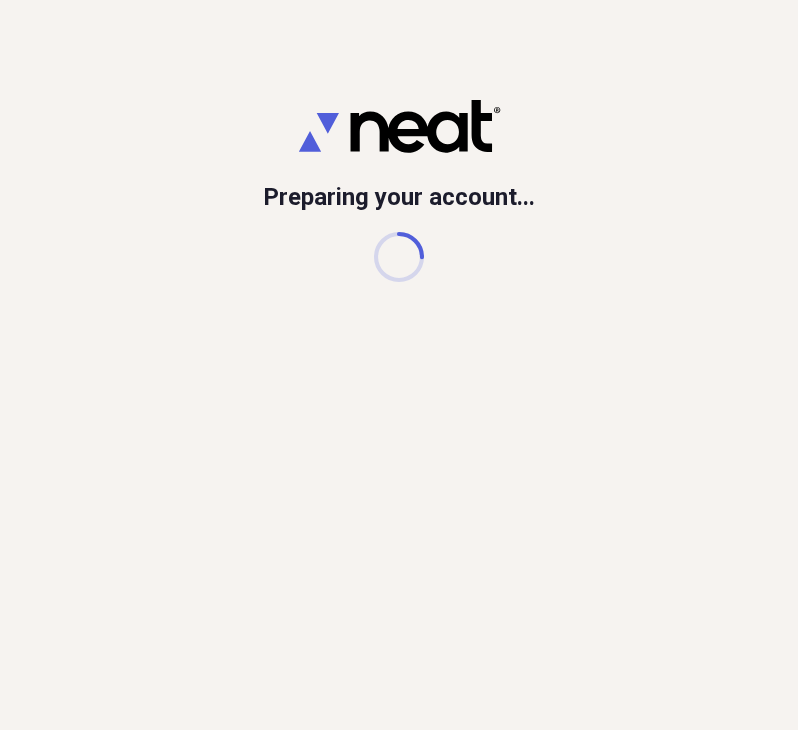 scroll, scrollTop: 0, scrollLeft: 0, axis: both 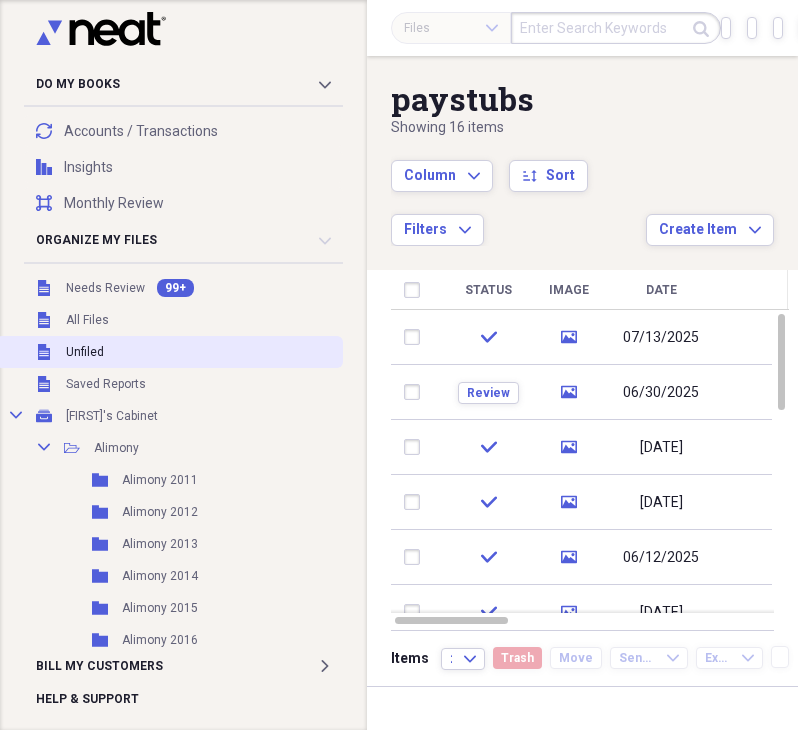 click on "Unfiled" at bounding box center [85, 352] 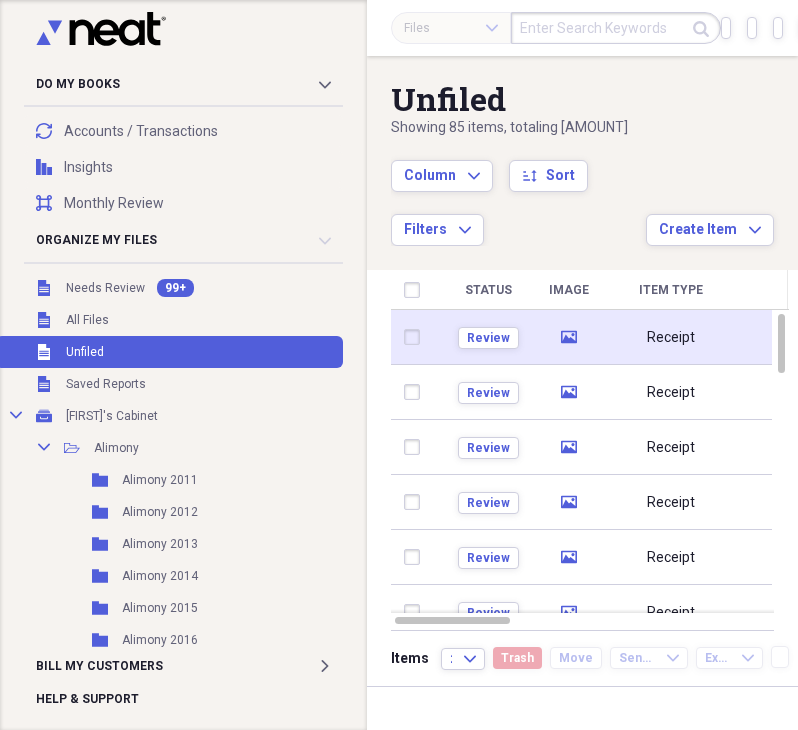 click on "Review" at bounding box center (488, 337) 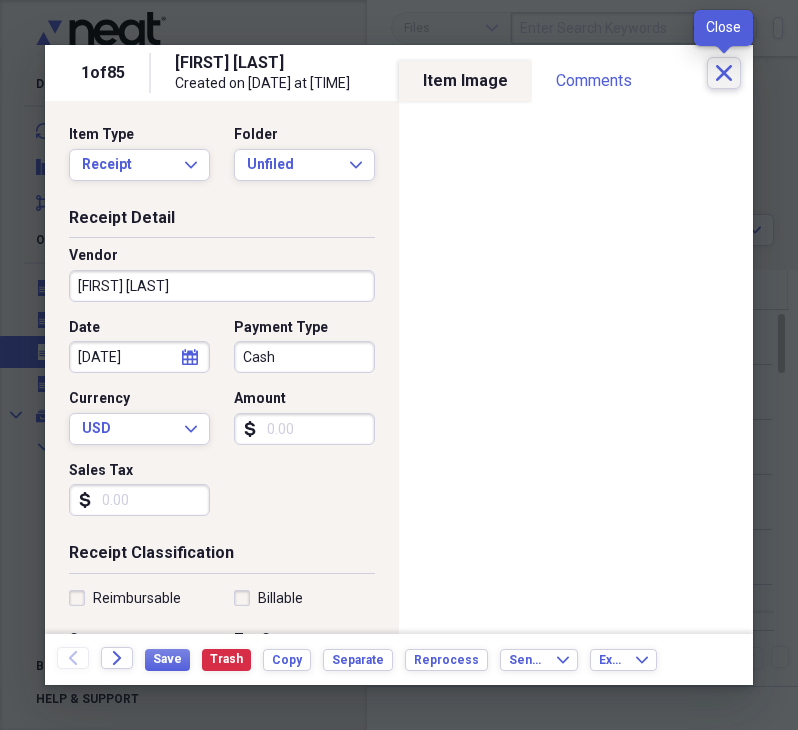 click on "Close" 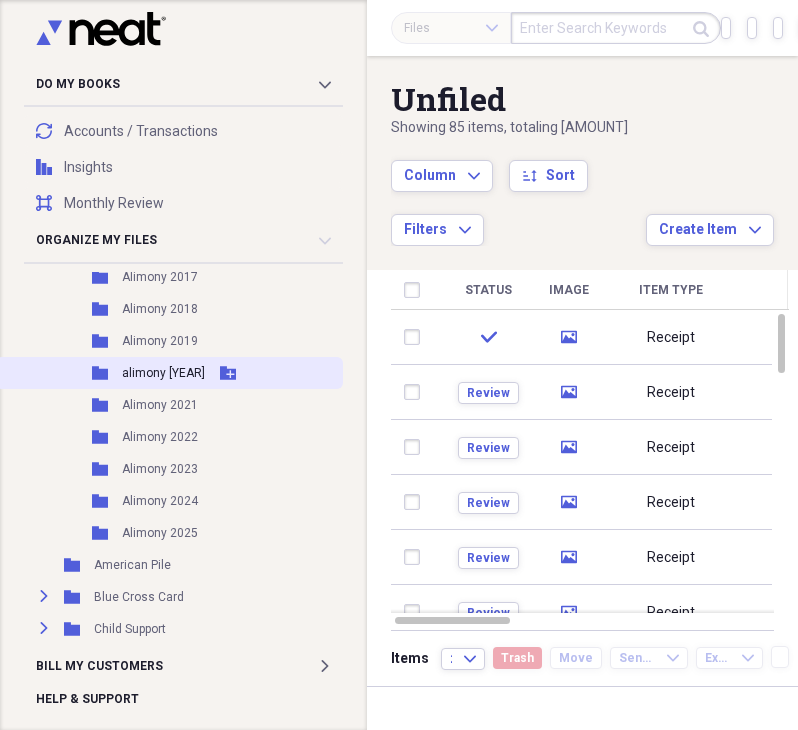 scroll, scrollTop: 500, scrollLeft: 0, axis: vertical 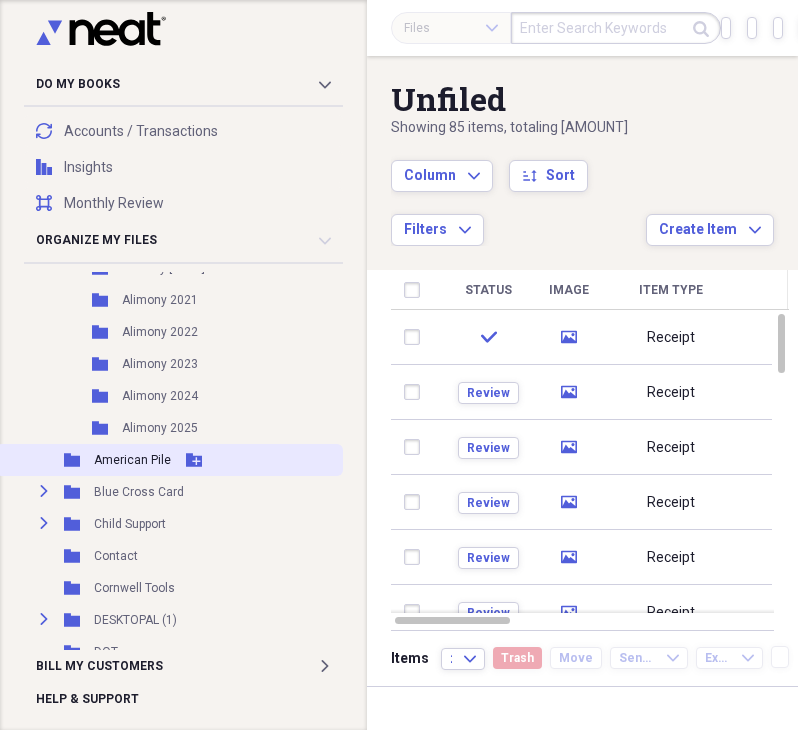 click on "[COMPANY]" at bounding box center [132, 460] 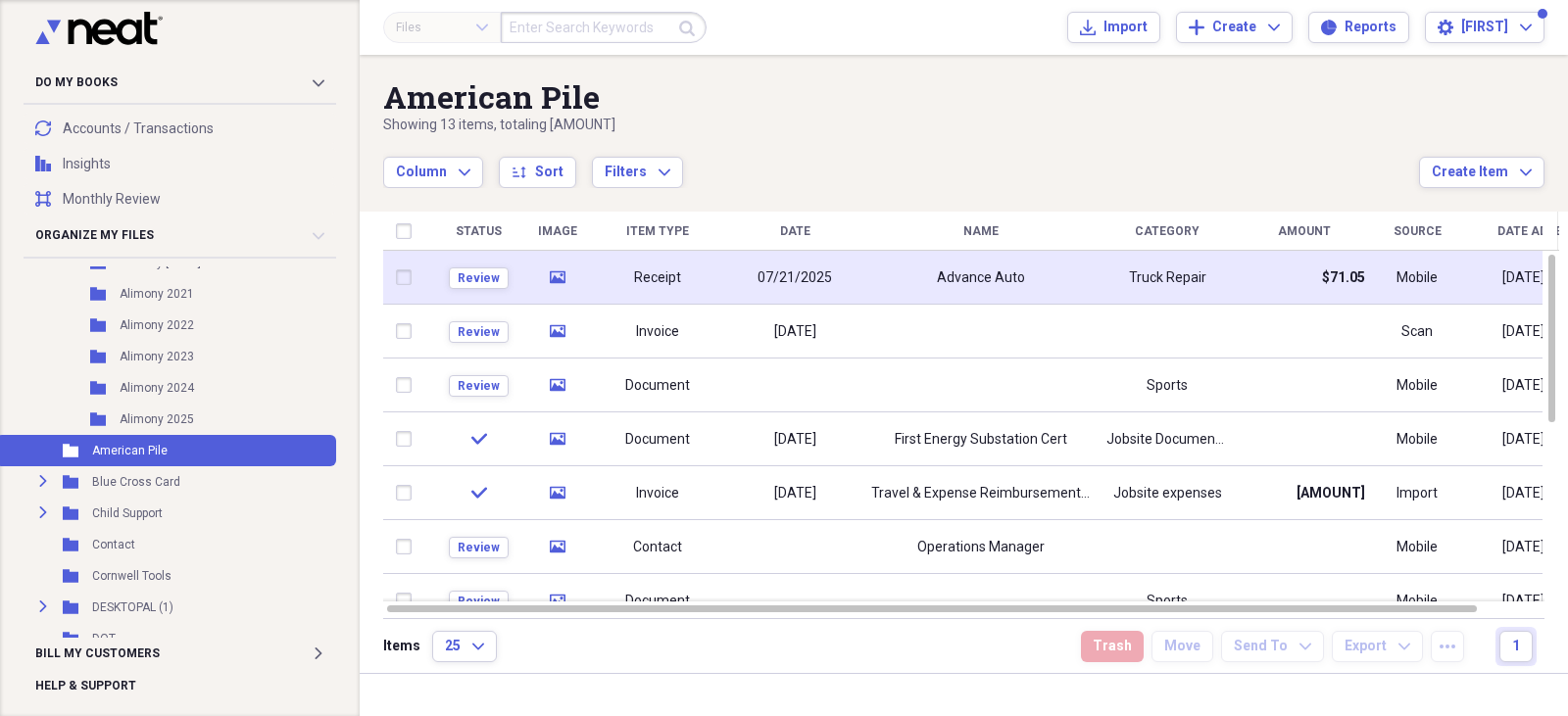 click on "Review" at bounding box center (478, 277) 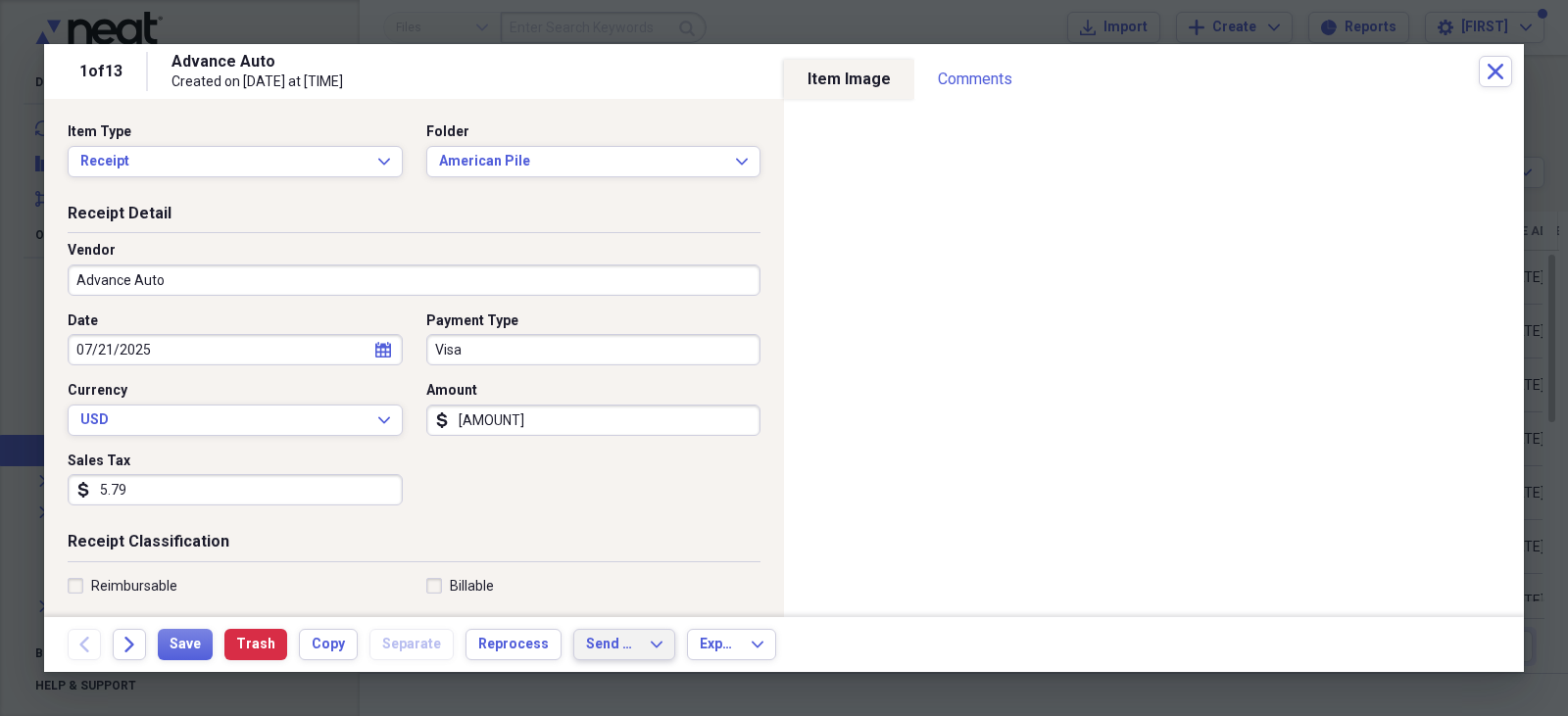 click on "Expand" 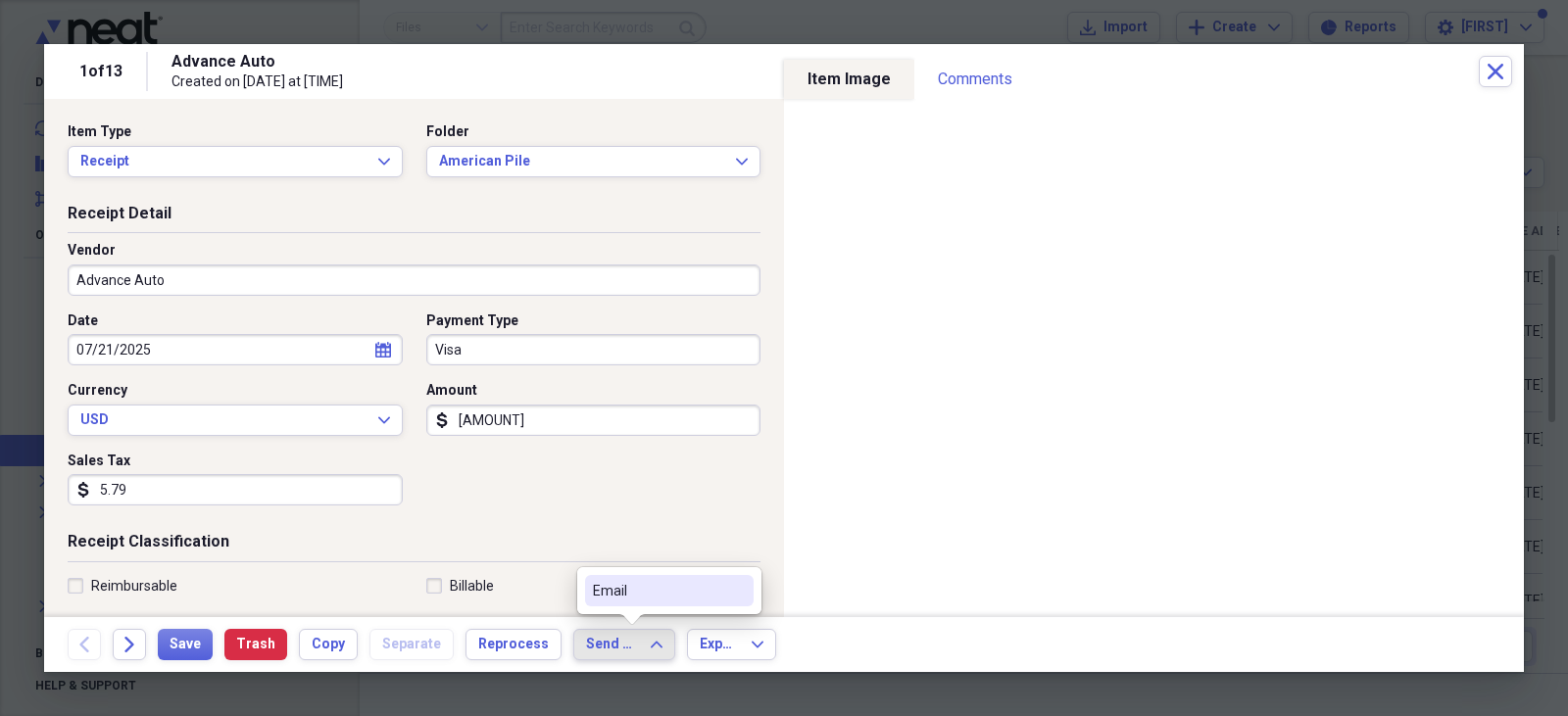 click at bounding box center [784, 358] 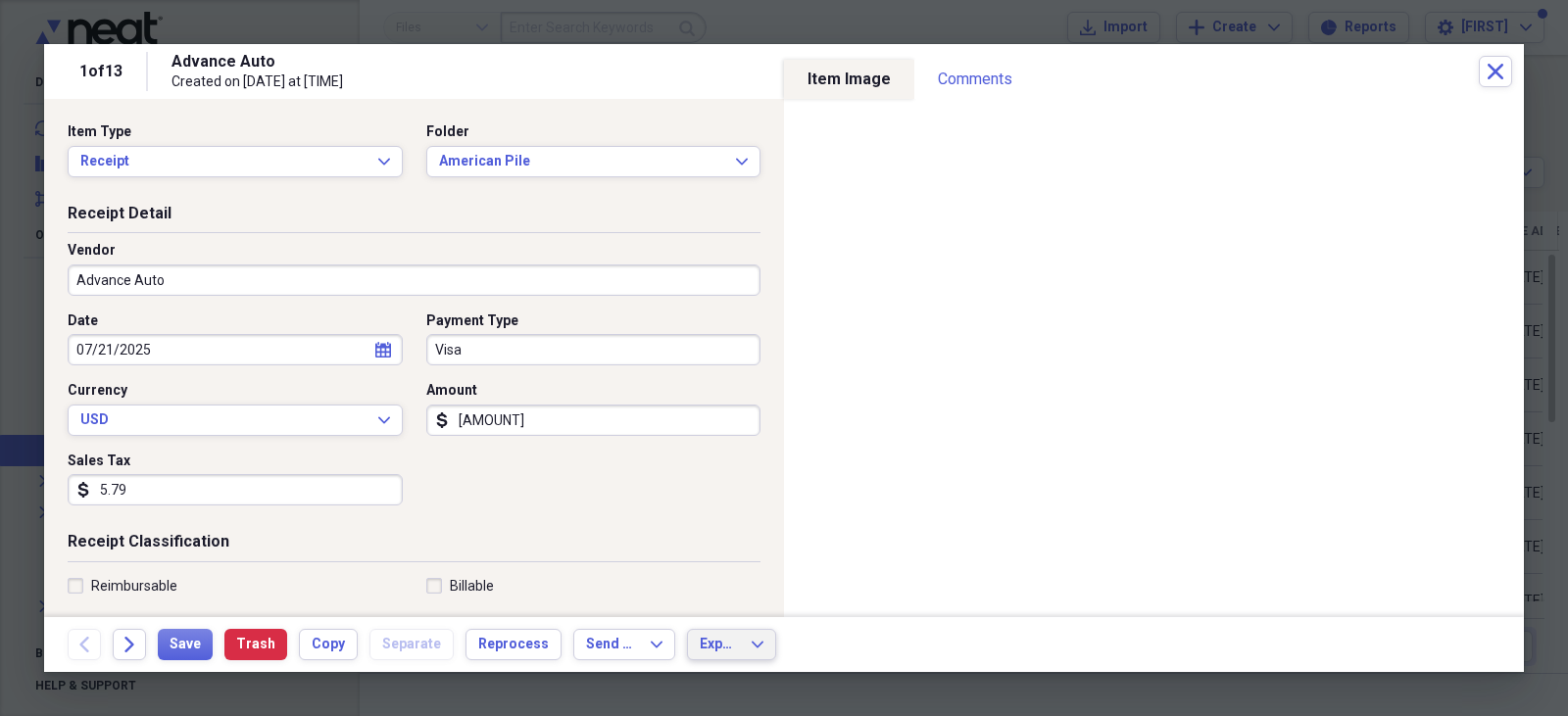 click on "Expand" 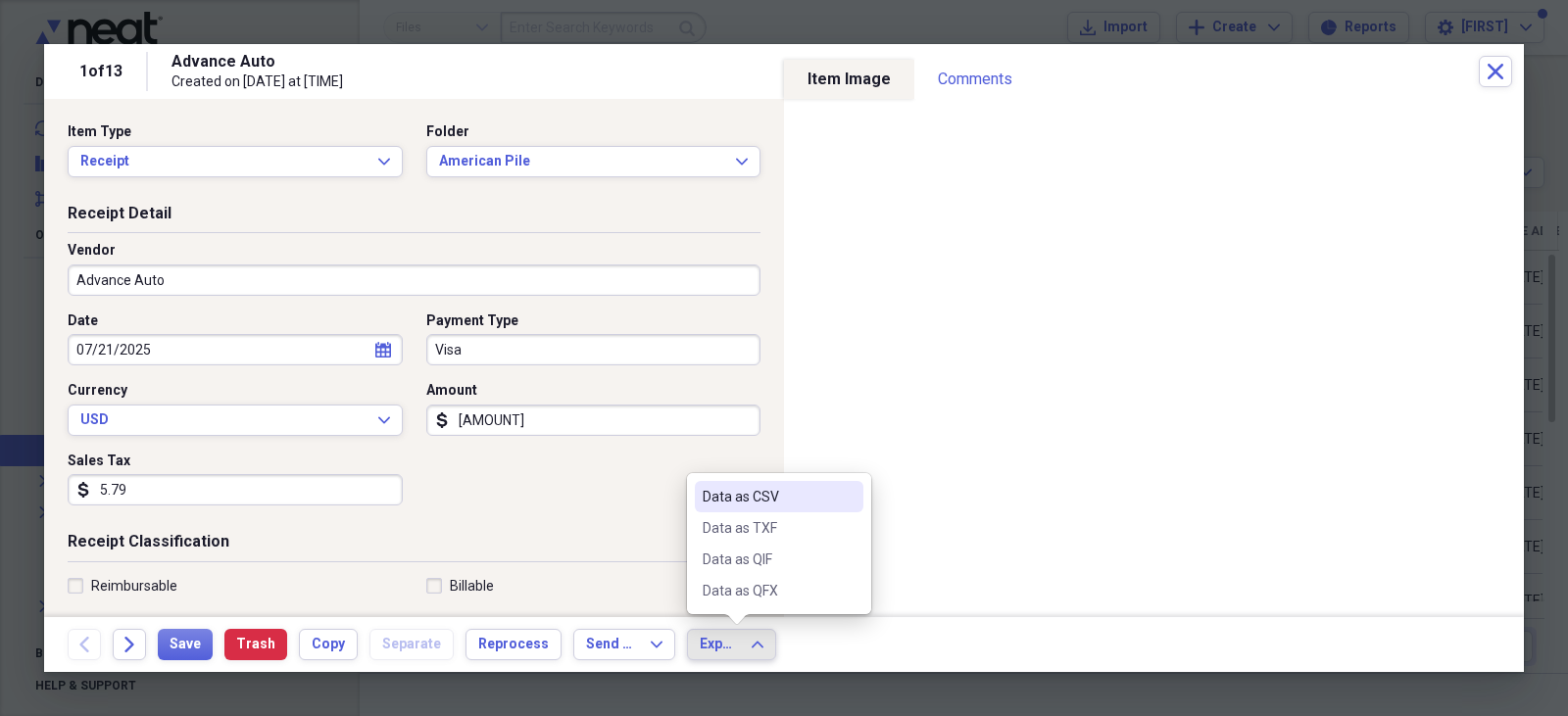 click on "Data as CSV" at bounding box center (779, 497) 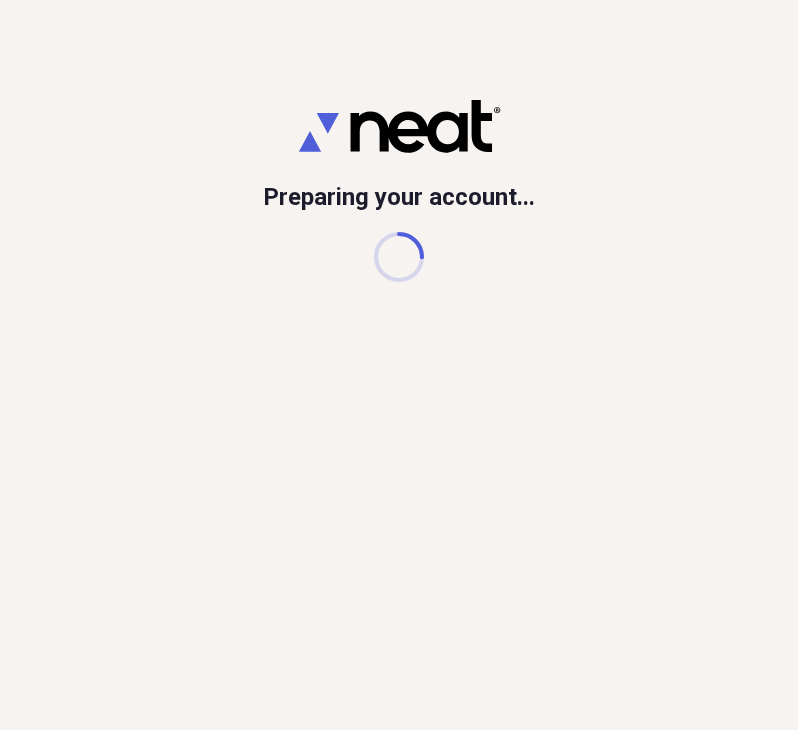 scroll, scrollTop: 0, scrollLeft: 0, axis: both 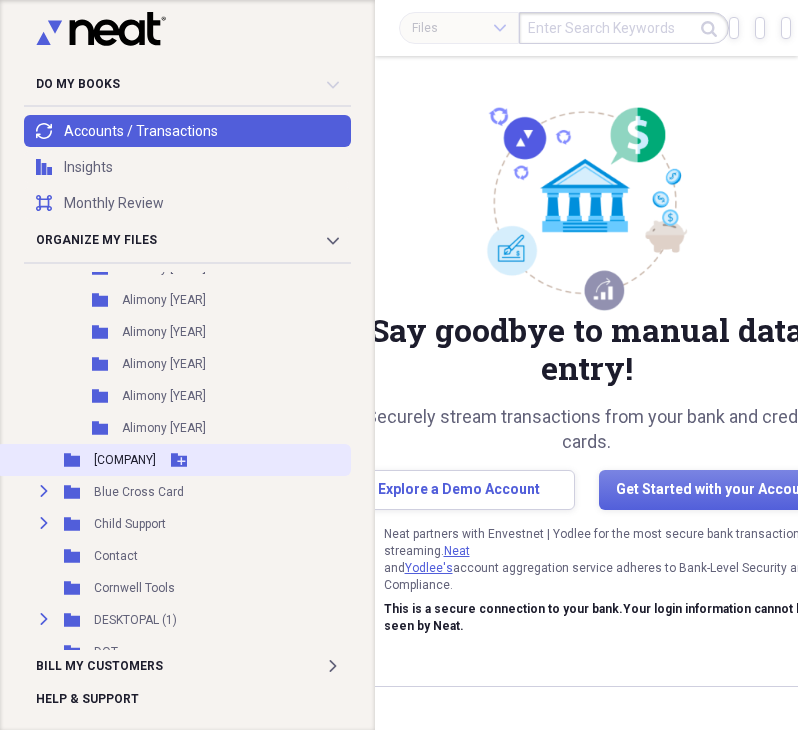 click on "Folder" 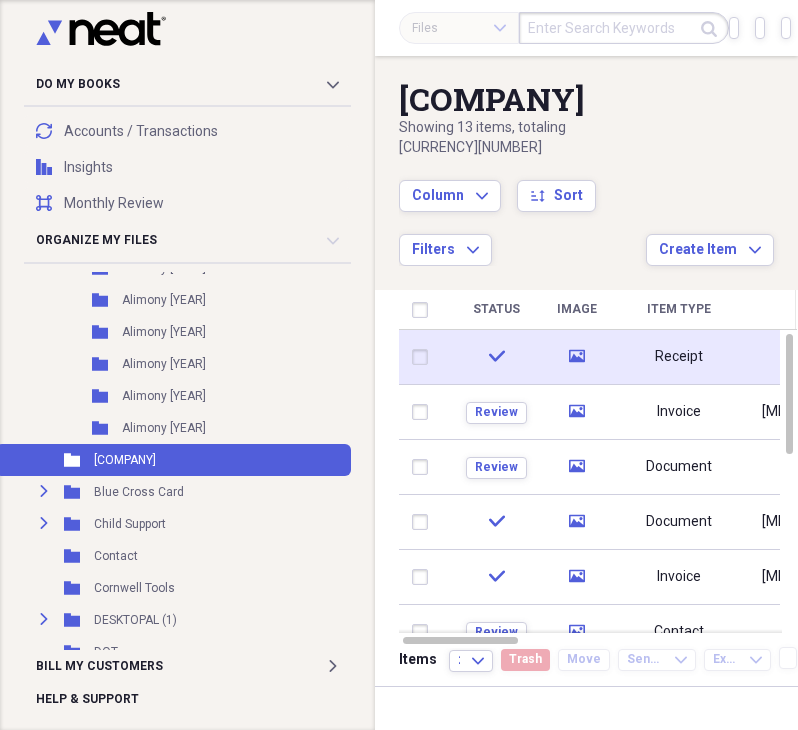 click on "check" at bounding box center [496, 357] 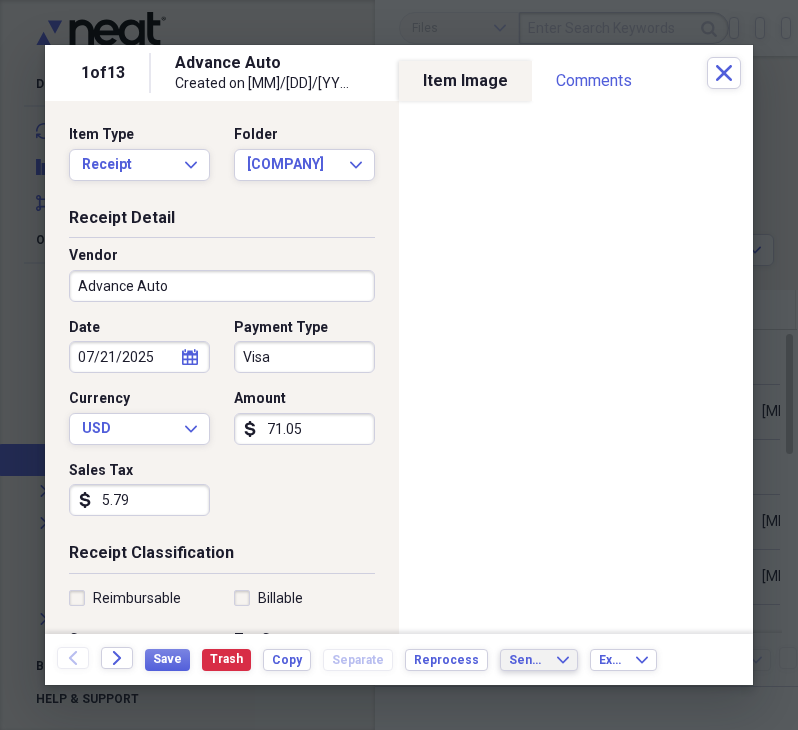 click on "Expand" 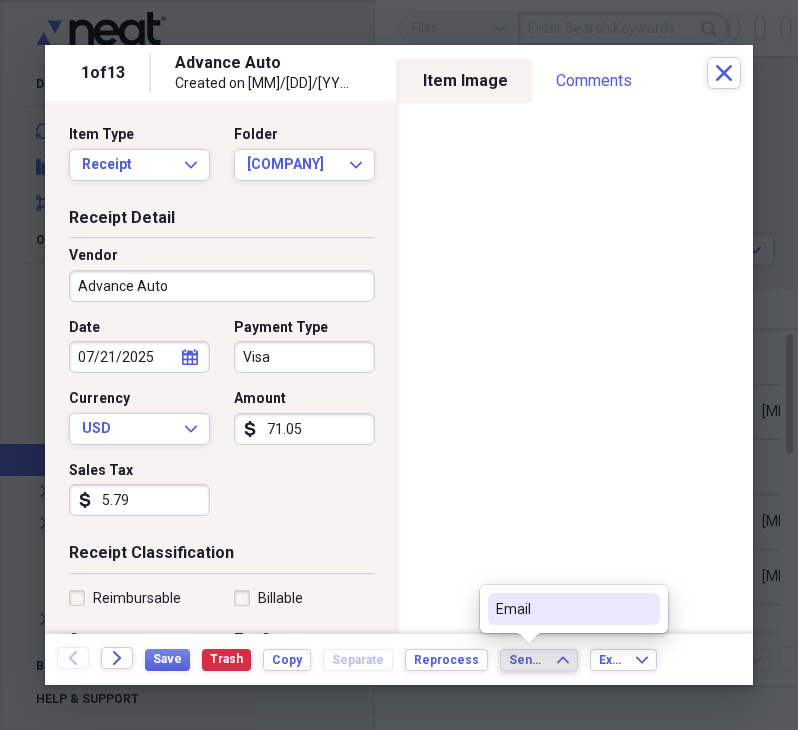 click 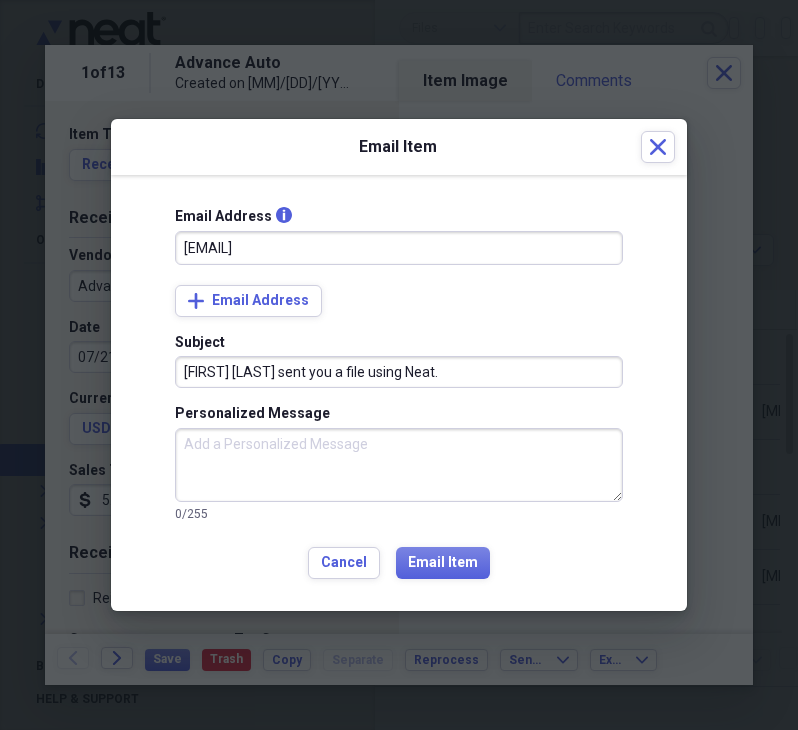 type on "[EMAIL]" 